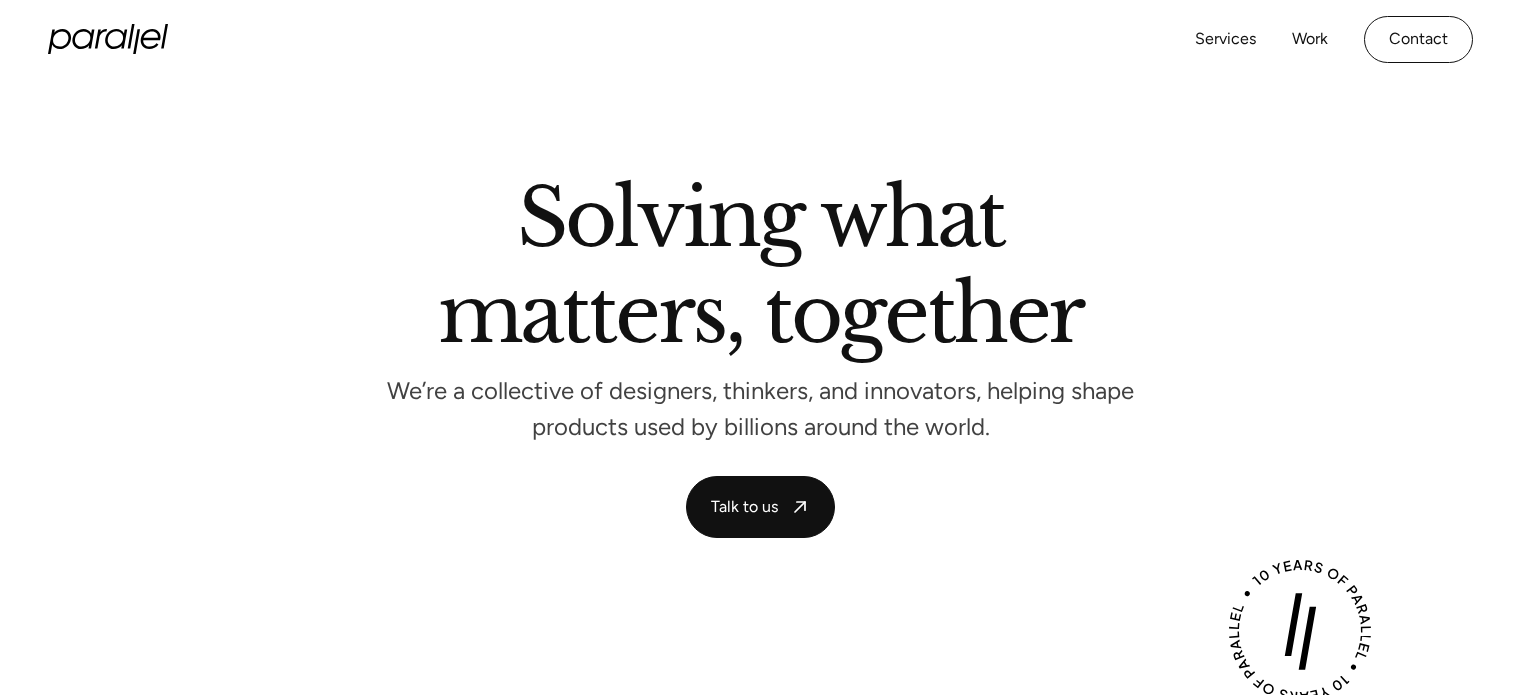 scroll, scrollTop: 0, scrollLeft: 0, axis: both 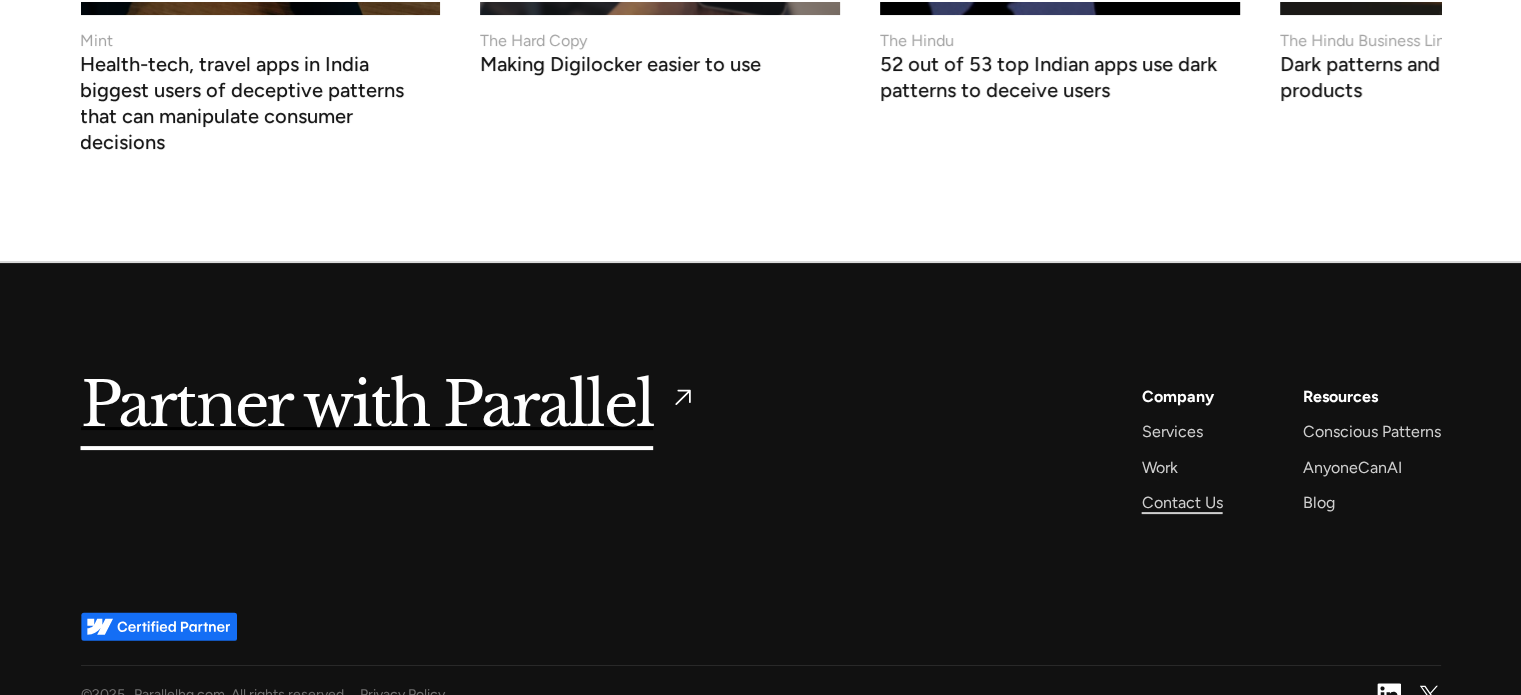 click on "Contact Us" at bounding box center (1182, 502) 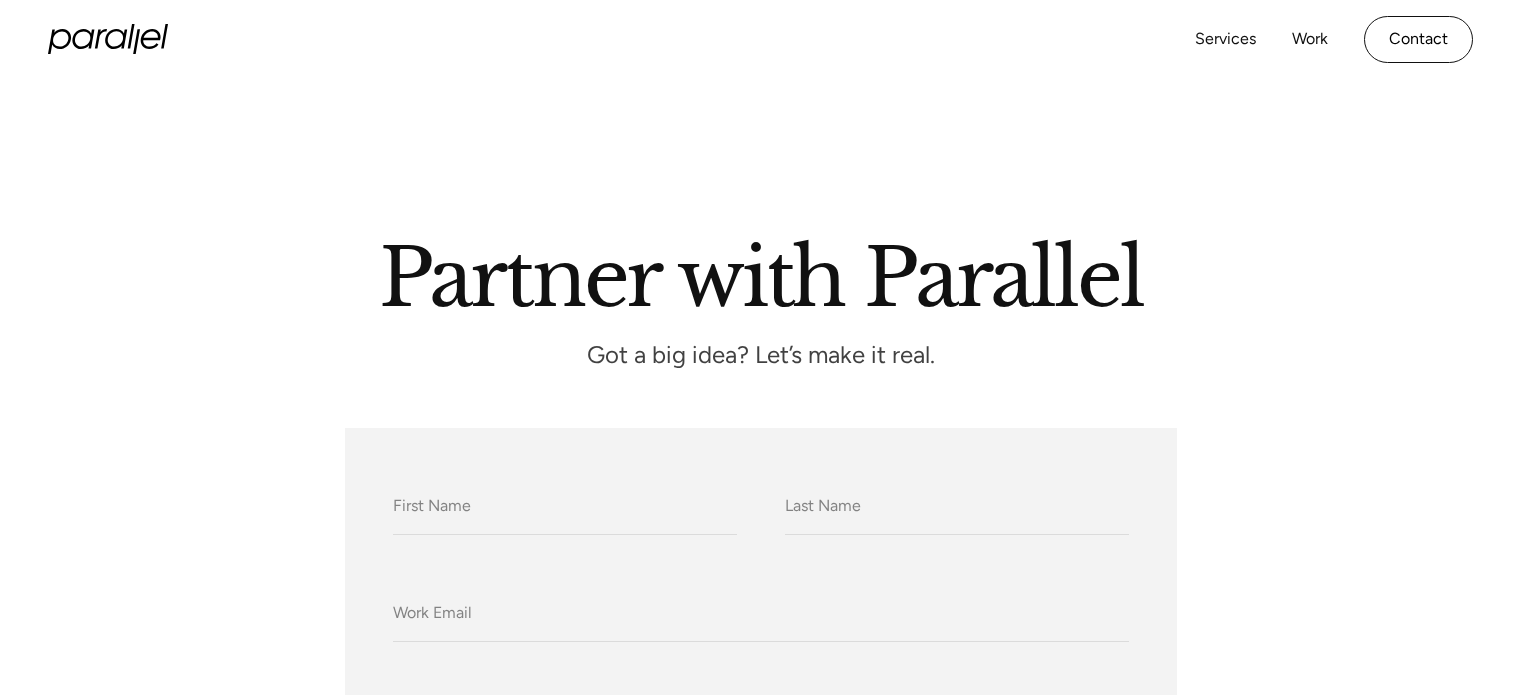 scroll, scrollTop: 277, scrollLeft: 0, axis: vertical 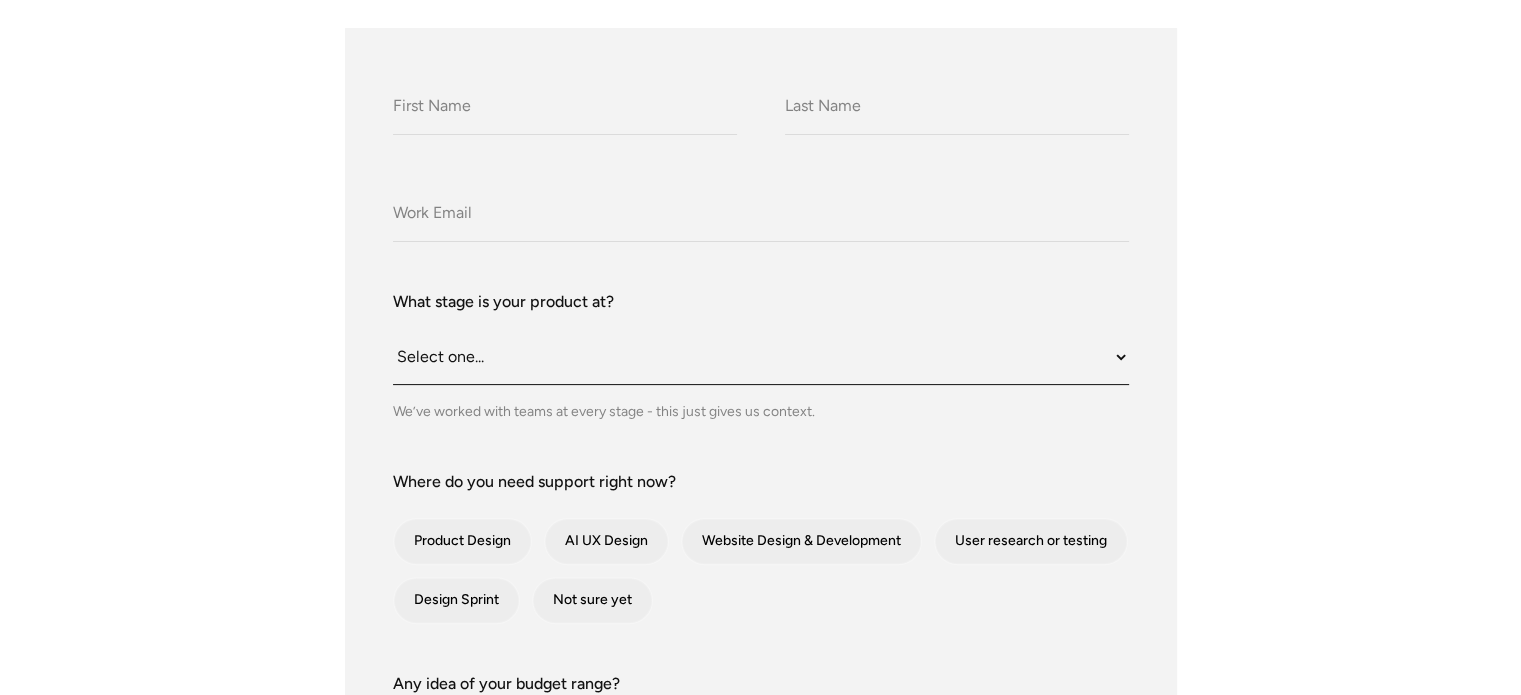 click on "Select one... Still an idea  Building MVP   Live with early users  Scaling fast  Somewhere in between" at bounding box center [761, 357] 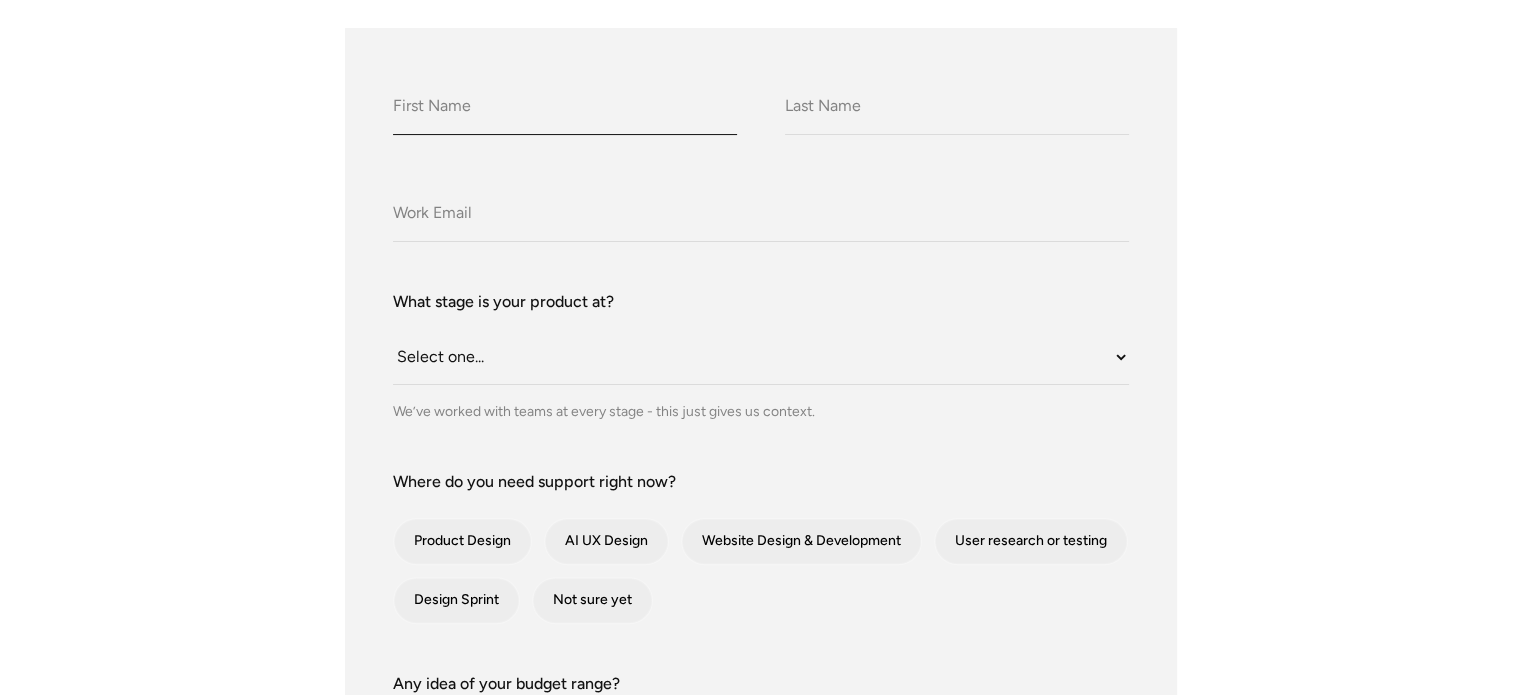 click on "What do we call you?" at bounding box center [565, 107] 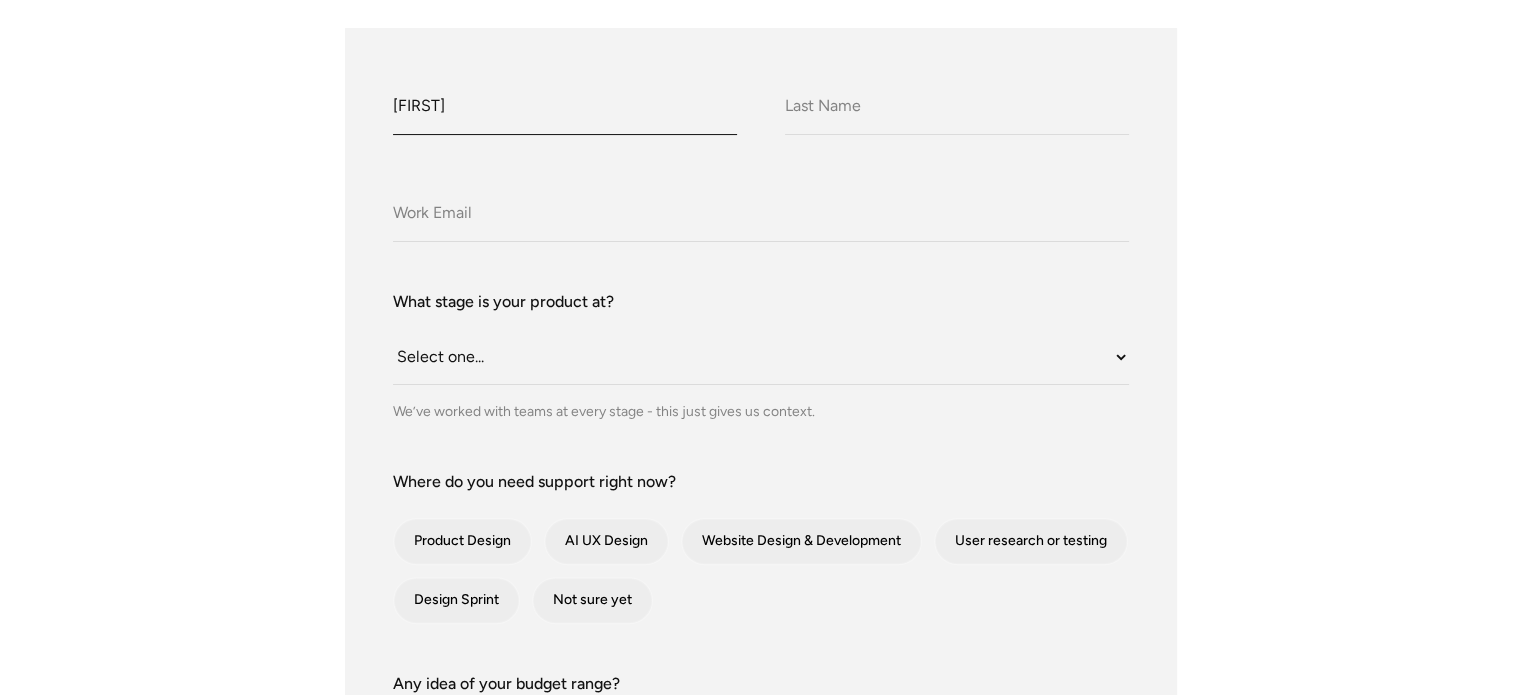 type on "[FIRST]" 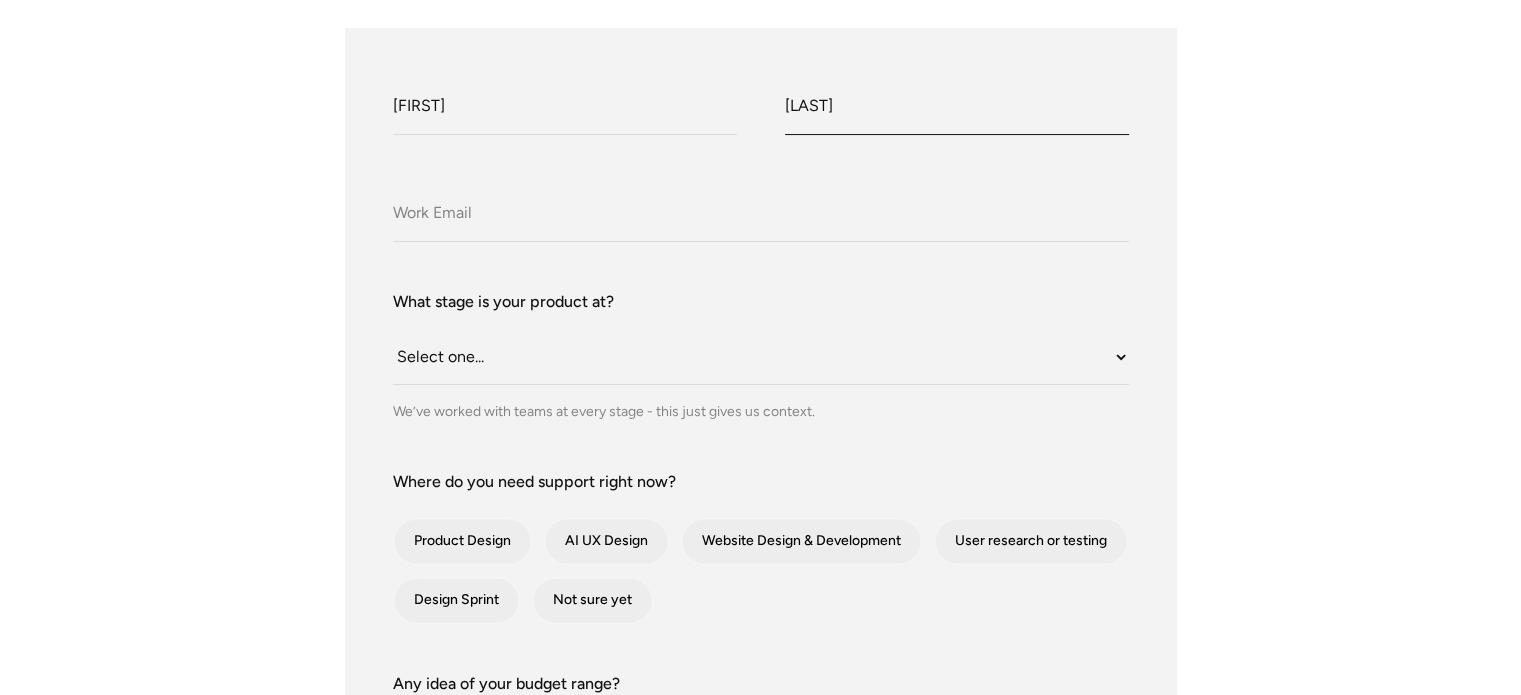 type on "[LAST]" 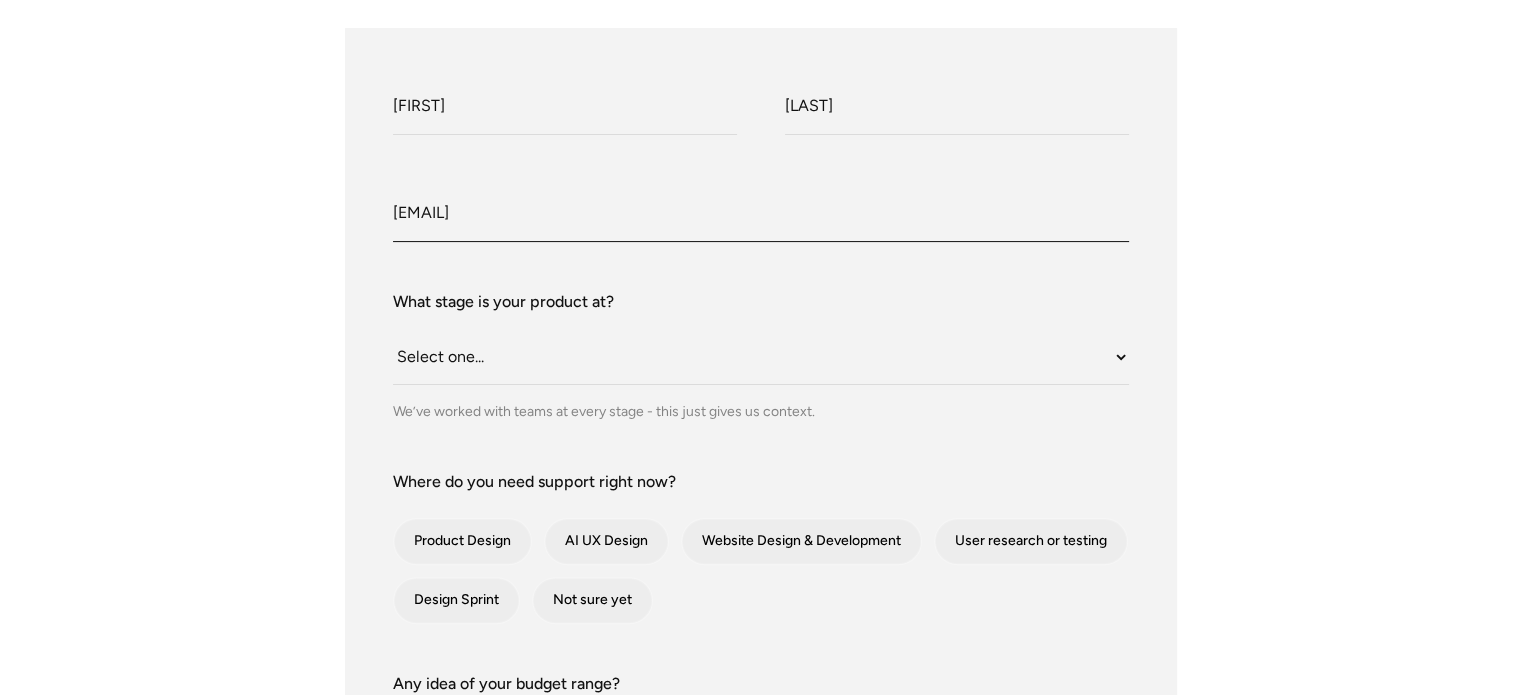 type on "[EMAIL]" 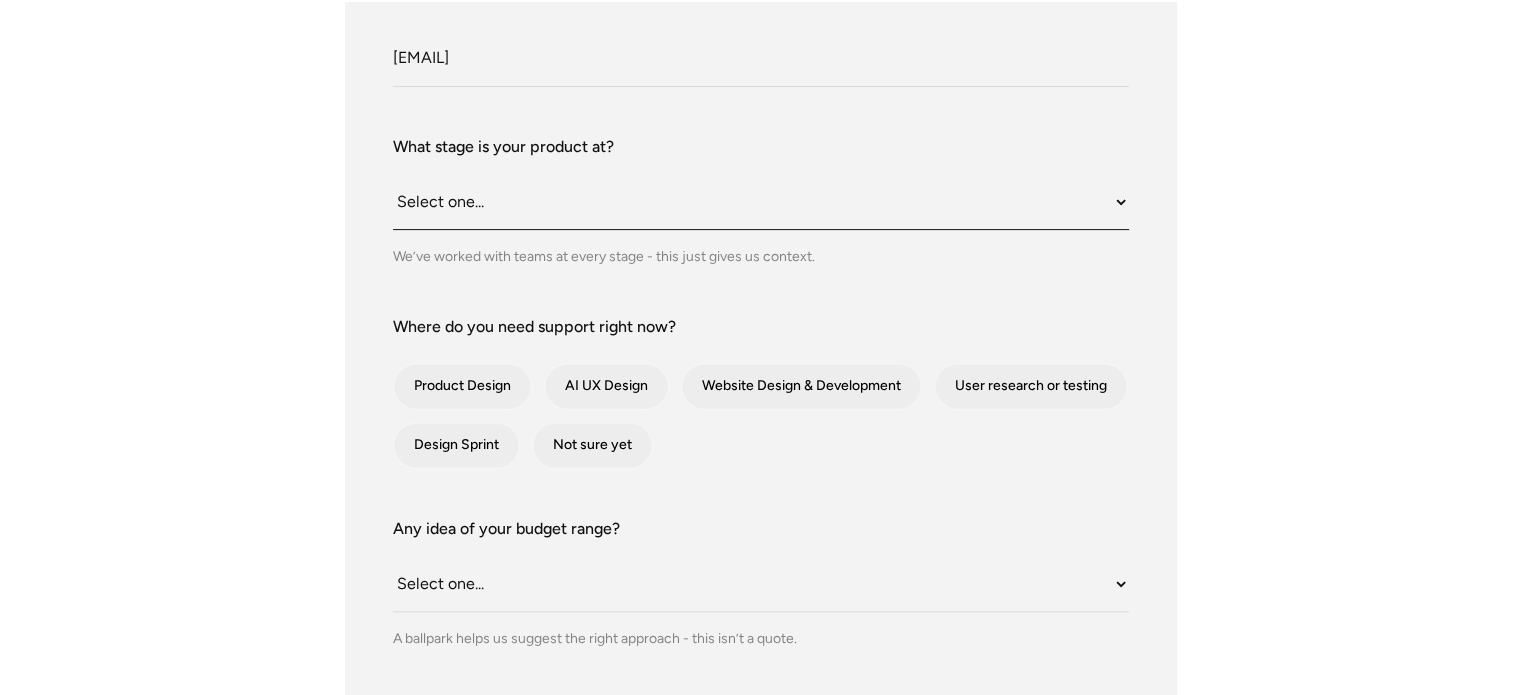 scroll, scrollTop: 600, scrollLeft: 0, axis: vertical 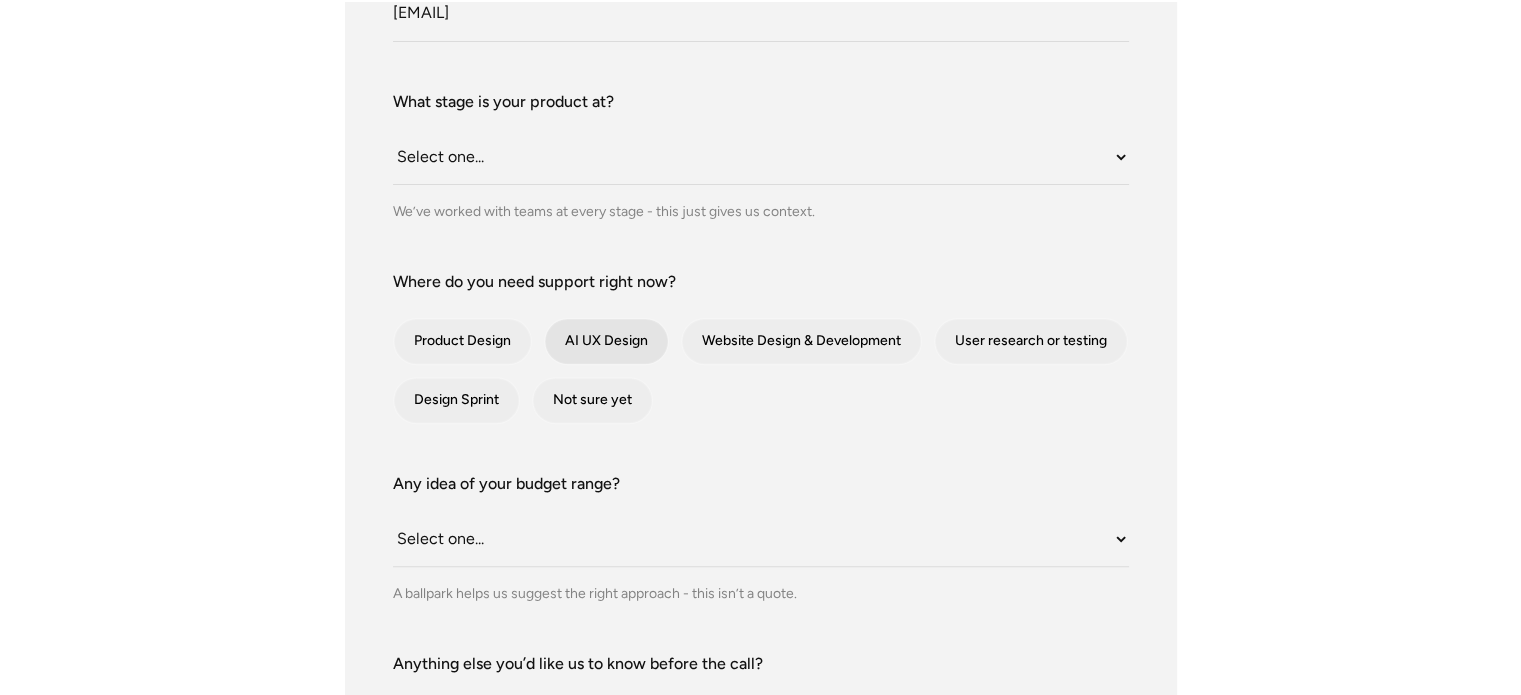click at bounding box center (606, 341) 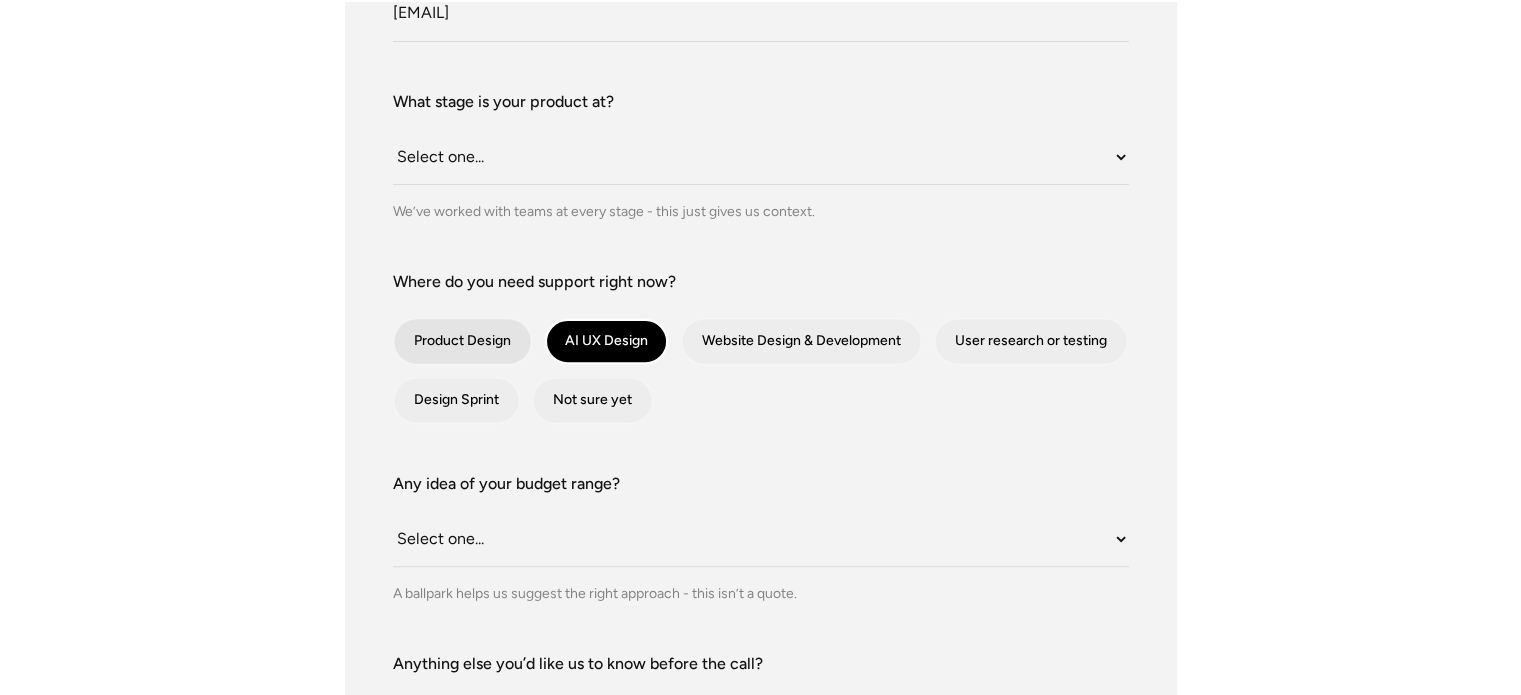 click at bounding box center (462, 341) 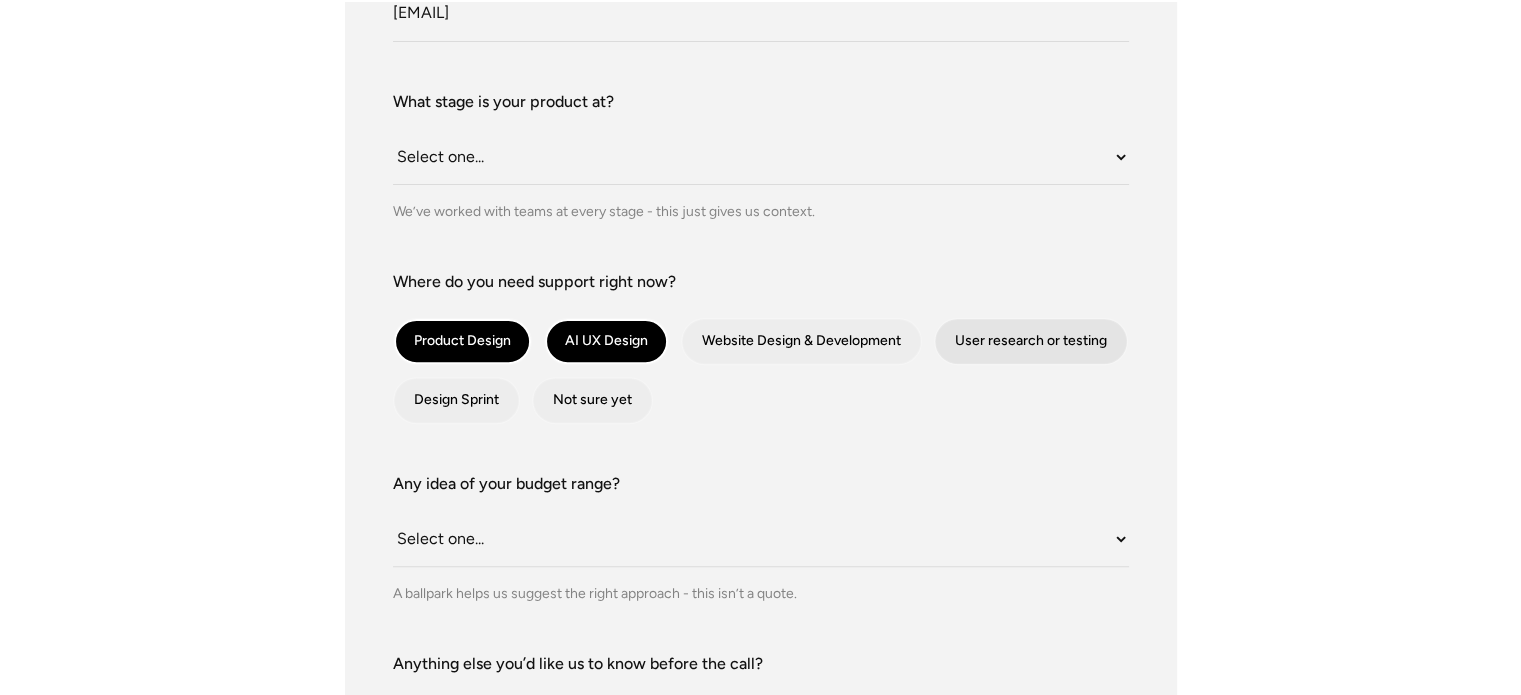 click at bounding box center [1031, 341] 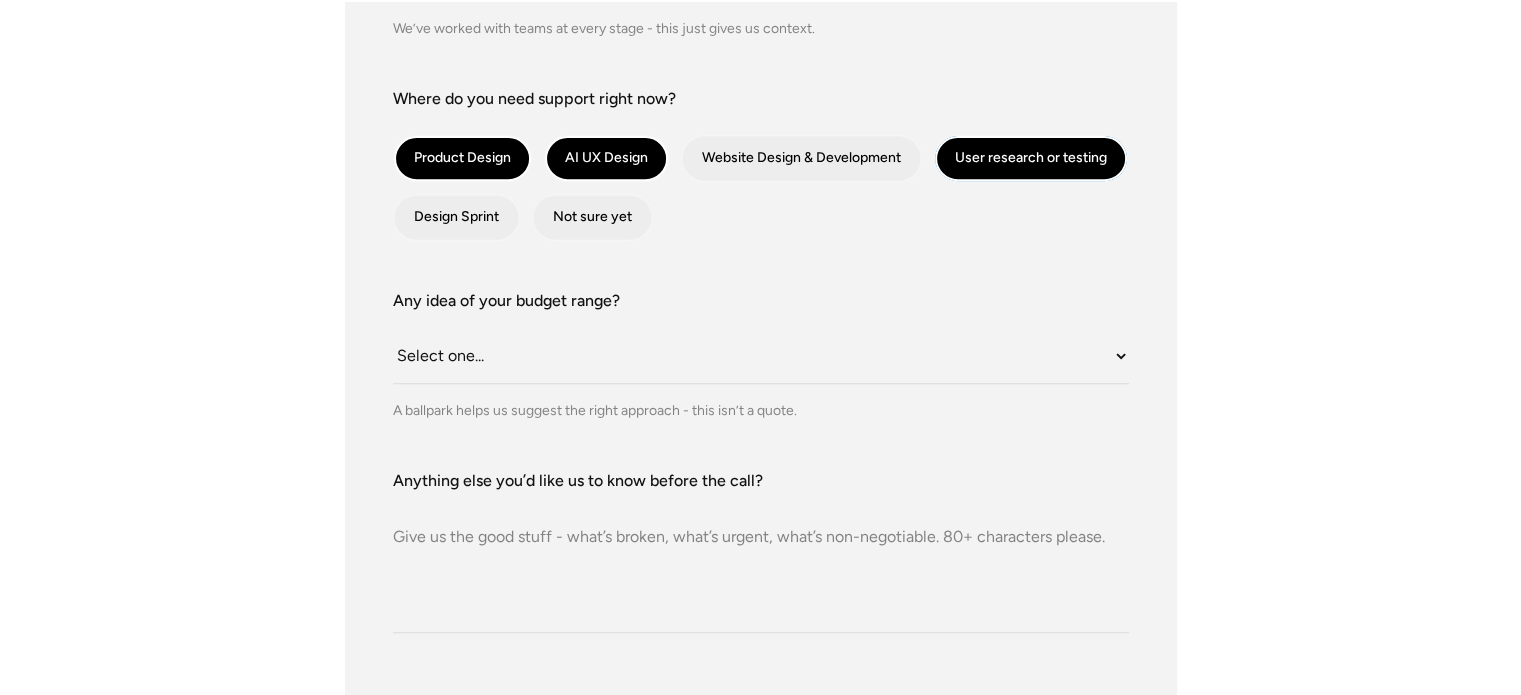 scroll, scrollTop: 800, scrollLeft: 0, axis: vertical 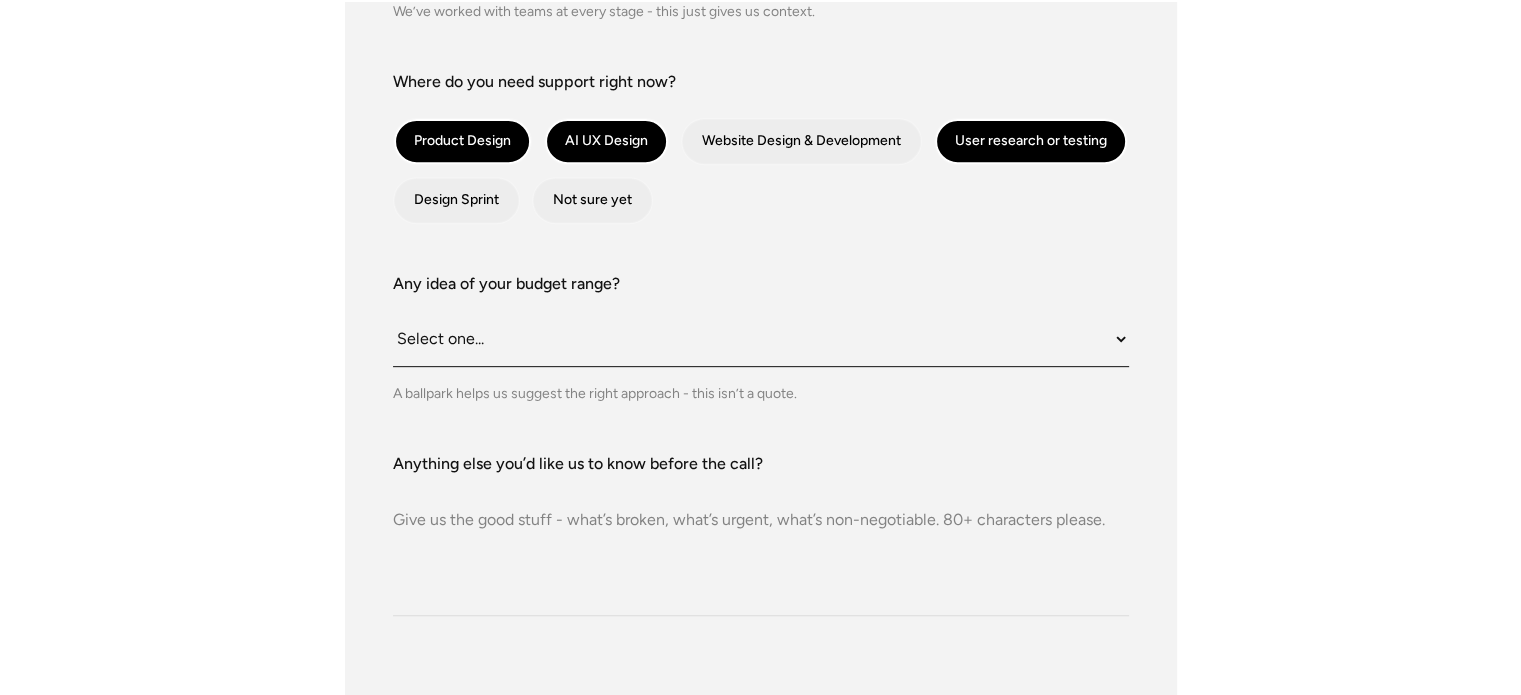 click on "Select one... Under $10K  $10K–$25K  $25K–$50K  $50K+" at bounding box center [761, 339] 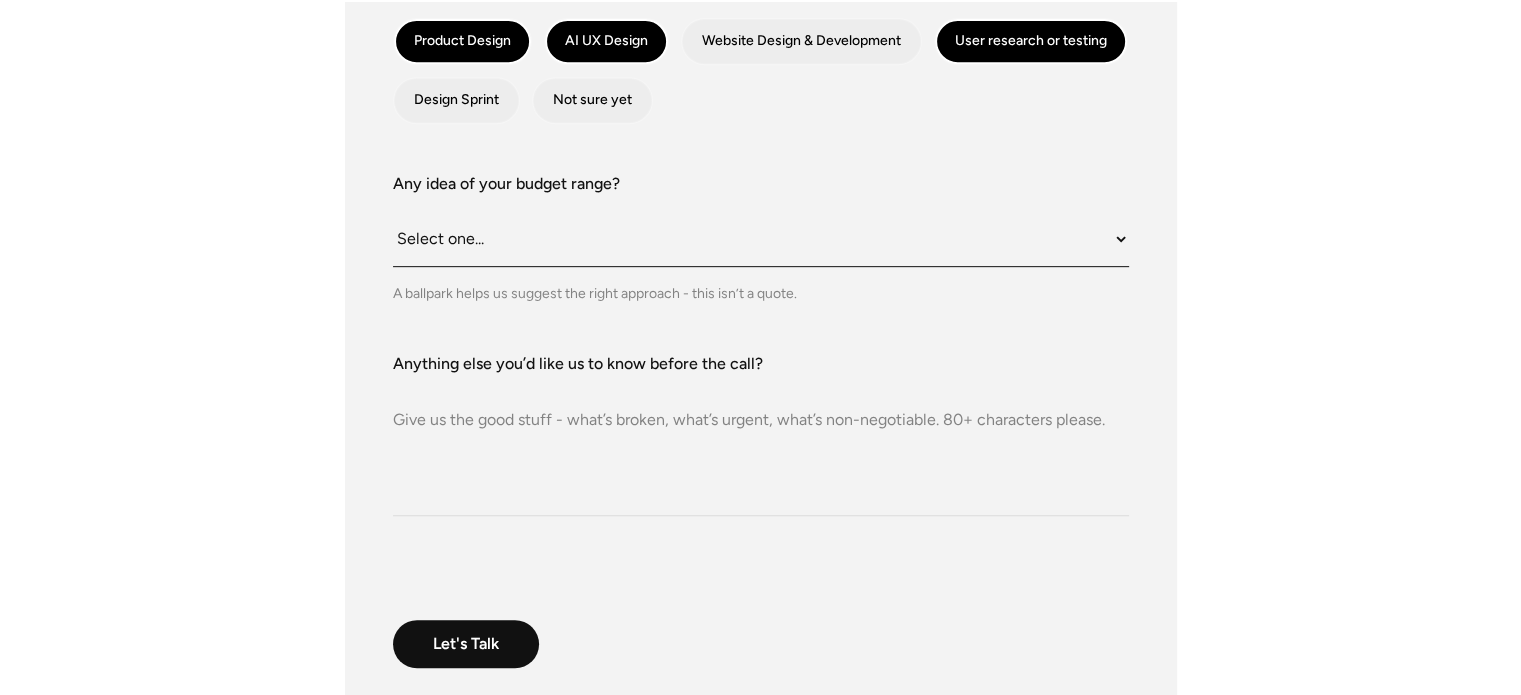 scroll, scrollTop: 1000, scrollLeft: 0, axis: vertical 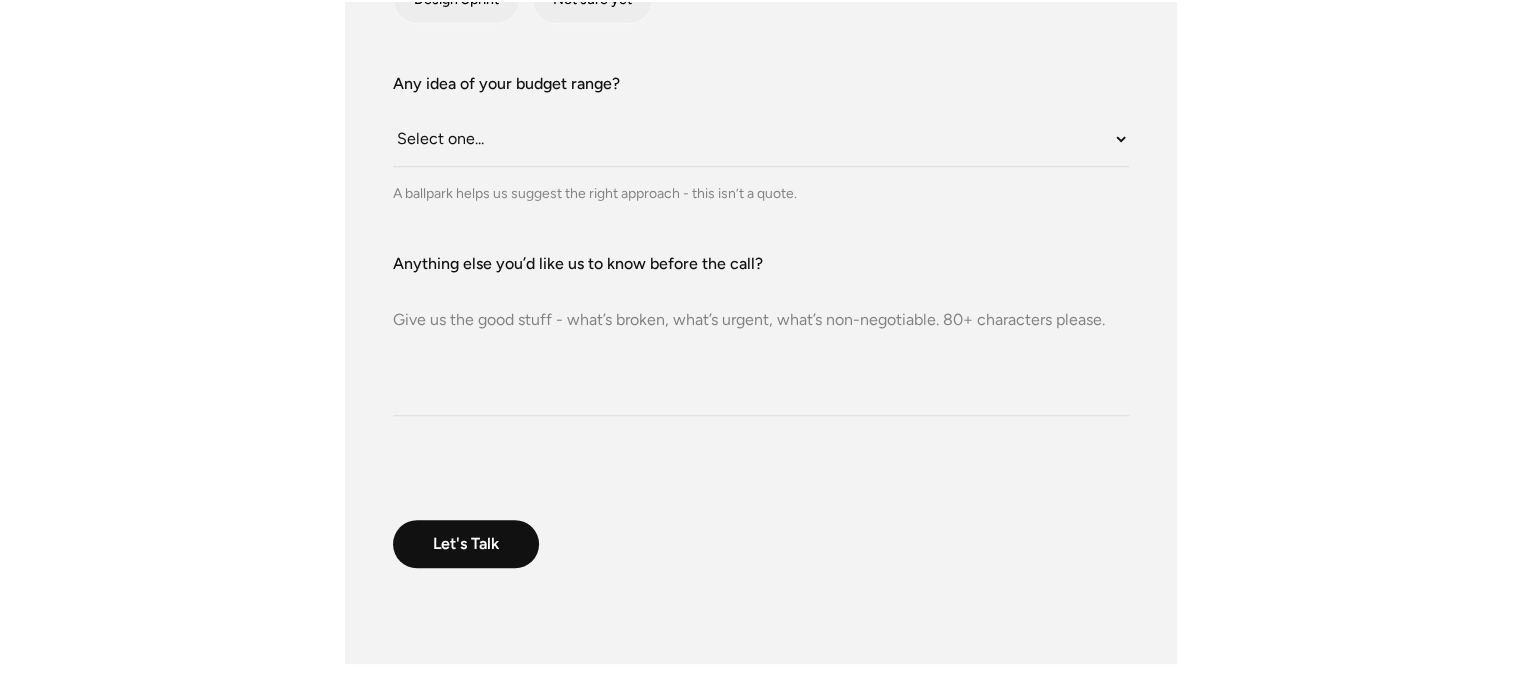 click on "Anything else you’d like us to know before the call?" at bounding box center (761, 346) 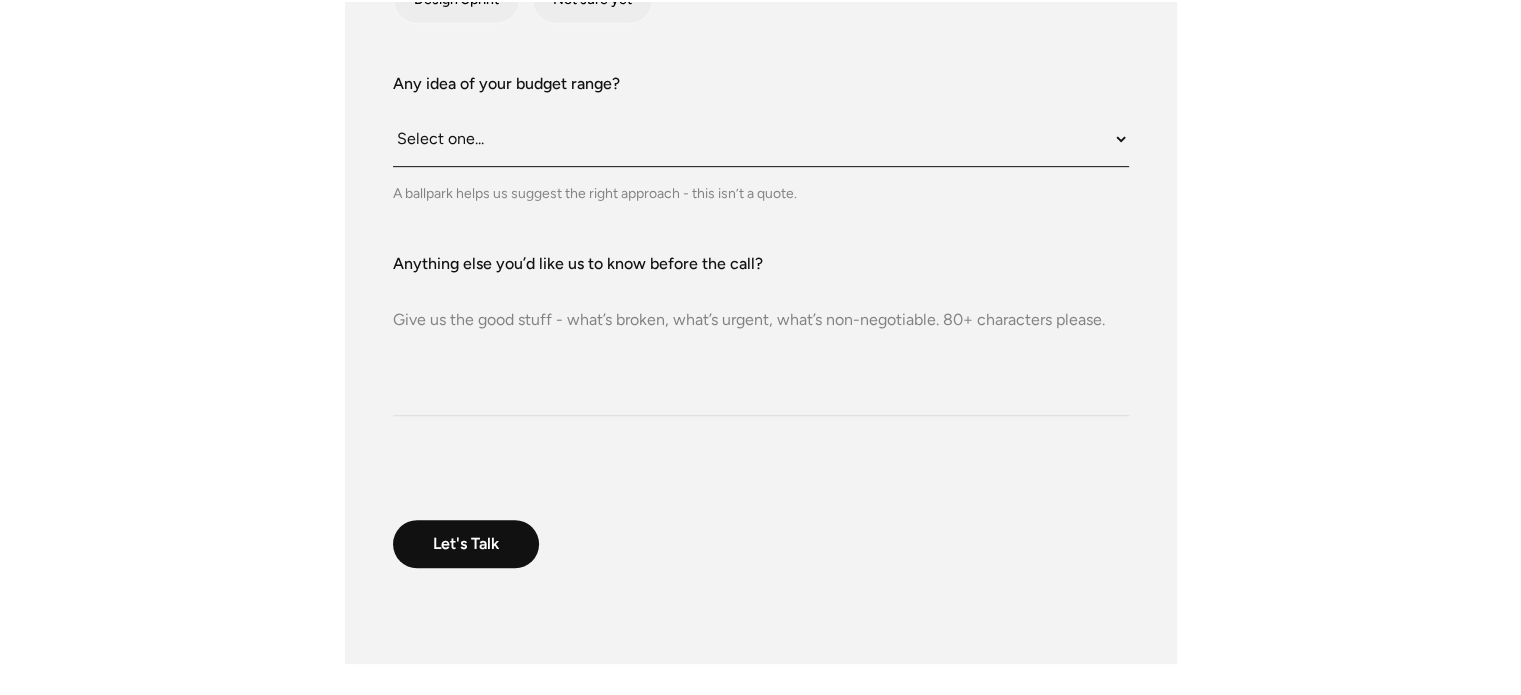 click on "Select one... Under $10K  $10K–$25K  $25K–$50K  $50K+" at bounding box center [761, 139] 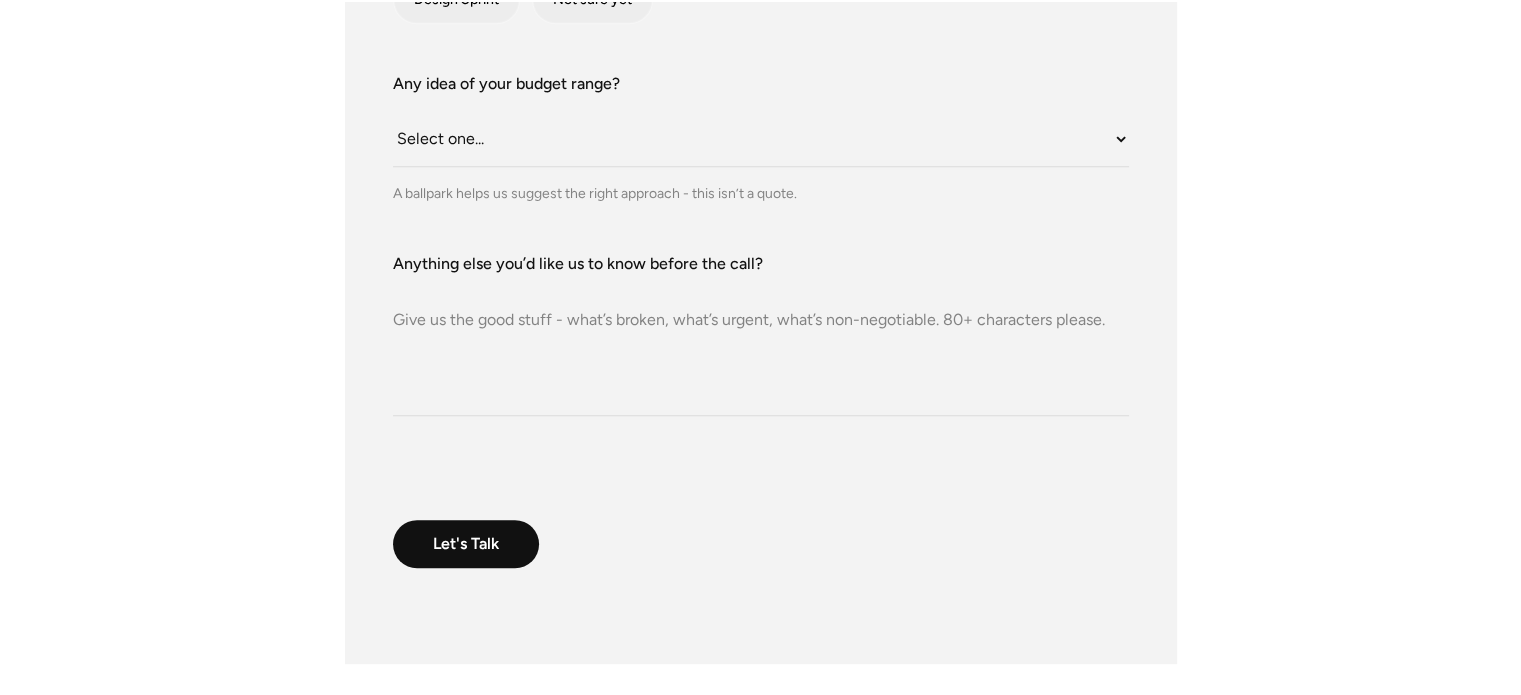 click on "Anything else you’d like us to know before the call?" at bounding box center (761, 346) 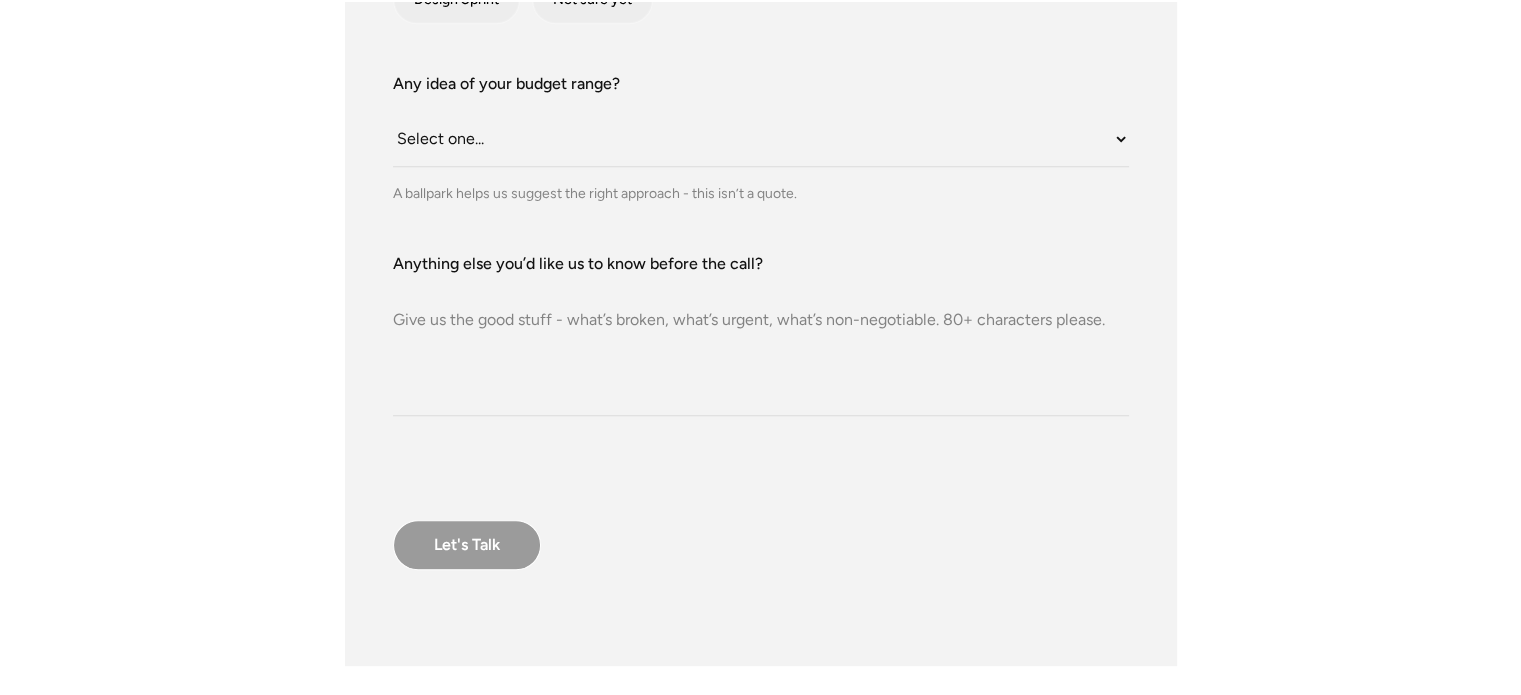 click on "Let's Talk" at bounding box center (467, 545) 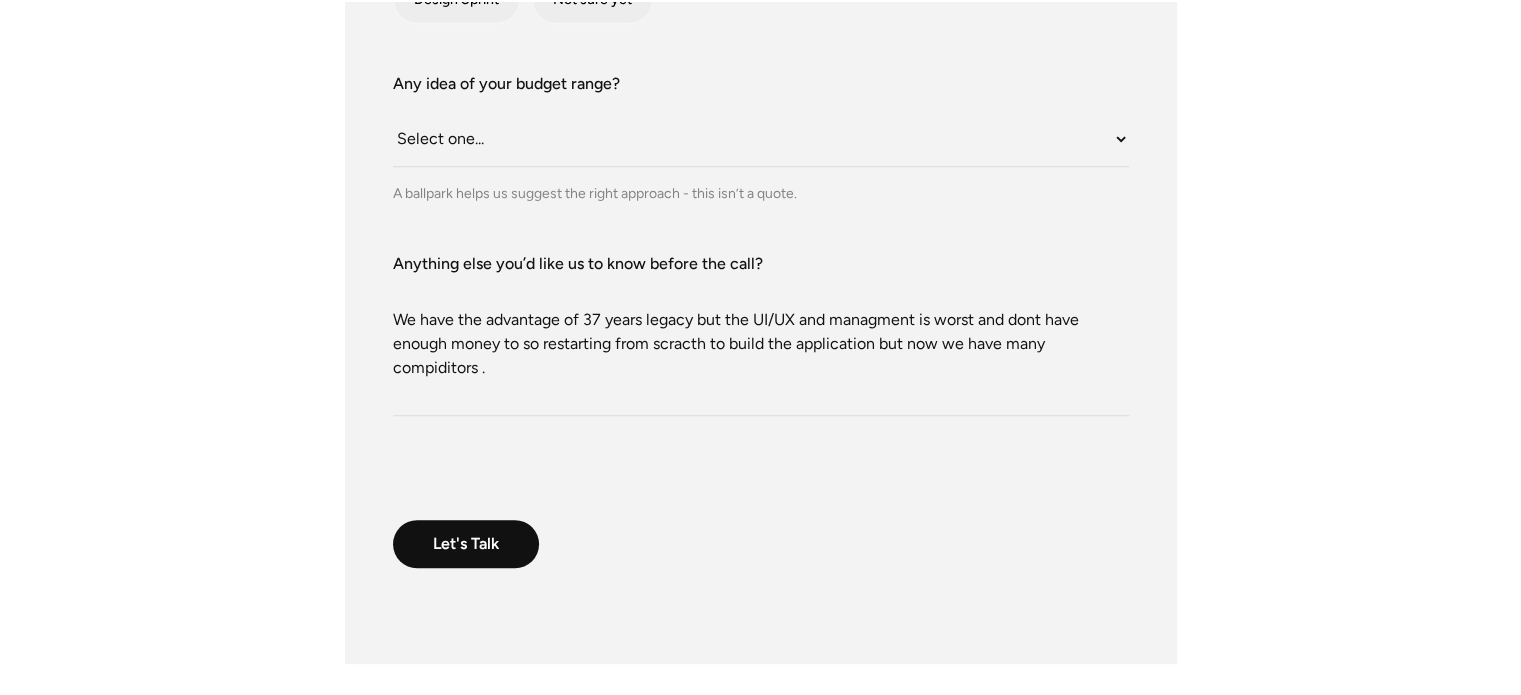 click on "We have the advantage of 37 years legacy but the UI/UX and managment is worst and dont have enough money to so restarting from scracth to build the application but now we have many compiditors ." at bounding box center [761, 346] 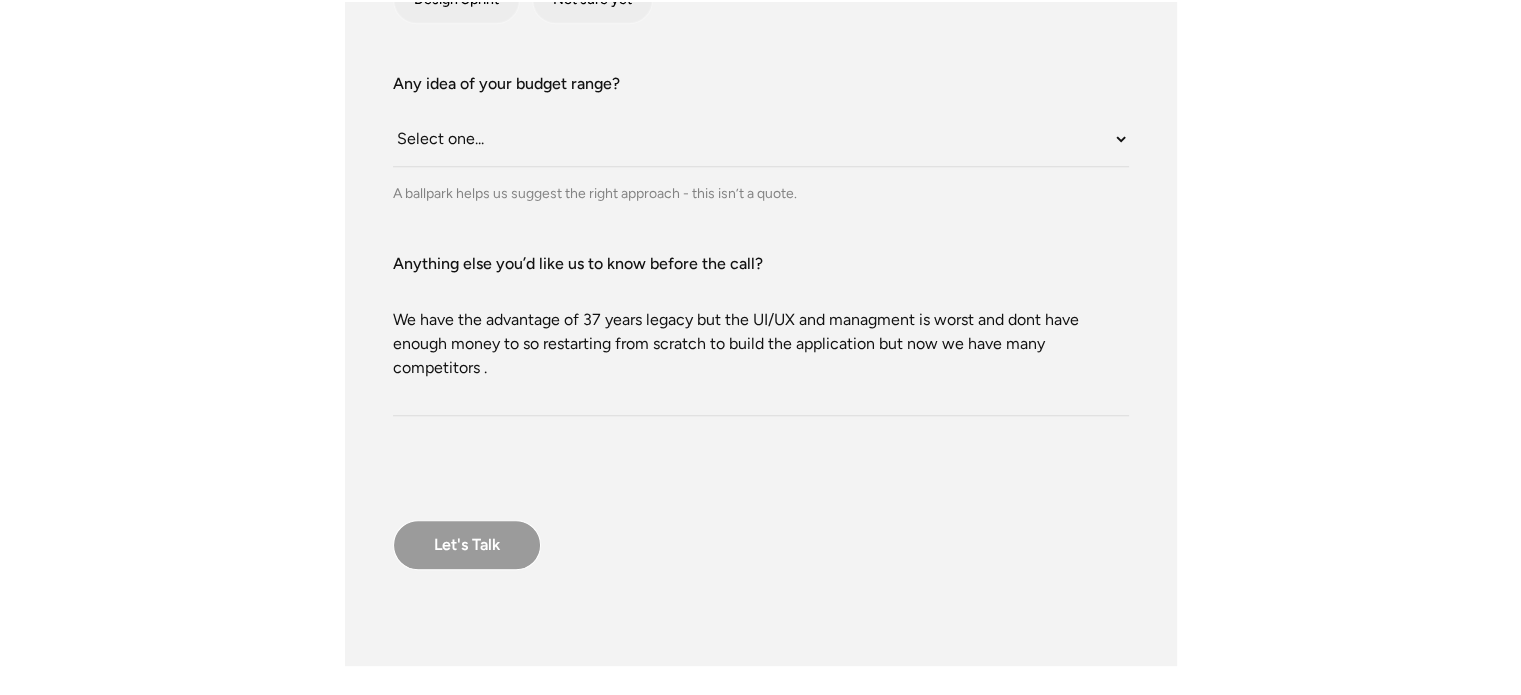 type on "We have the advantage of 37 years legacy but the UI/UX and managment is worst and dont have enough money to so restarting from scratch to build the application but now we have many competitors ." 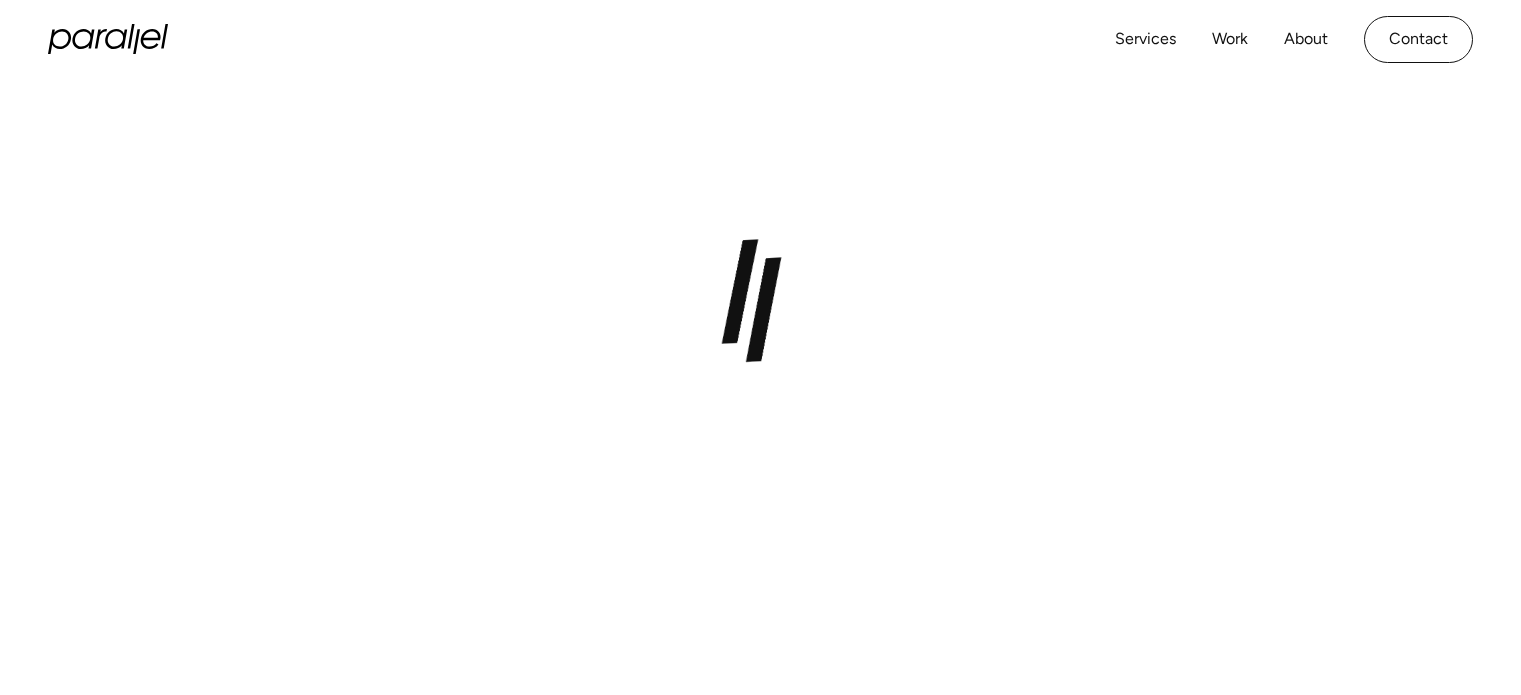 scroll, scrollTop: 0, scrollLeft: 0, axis: both 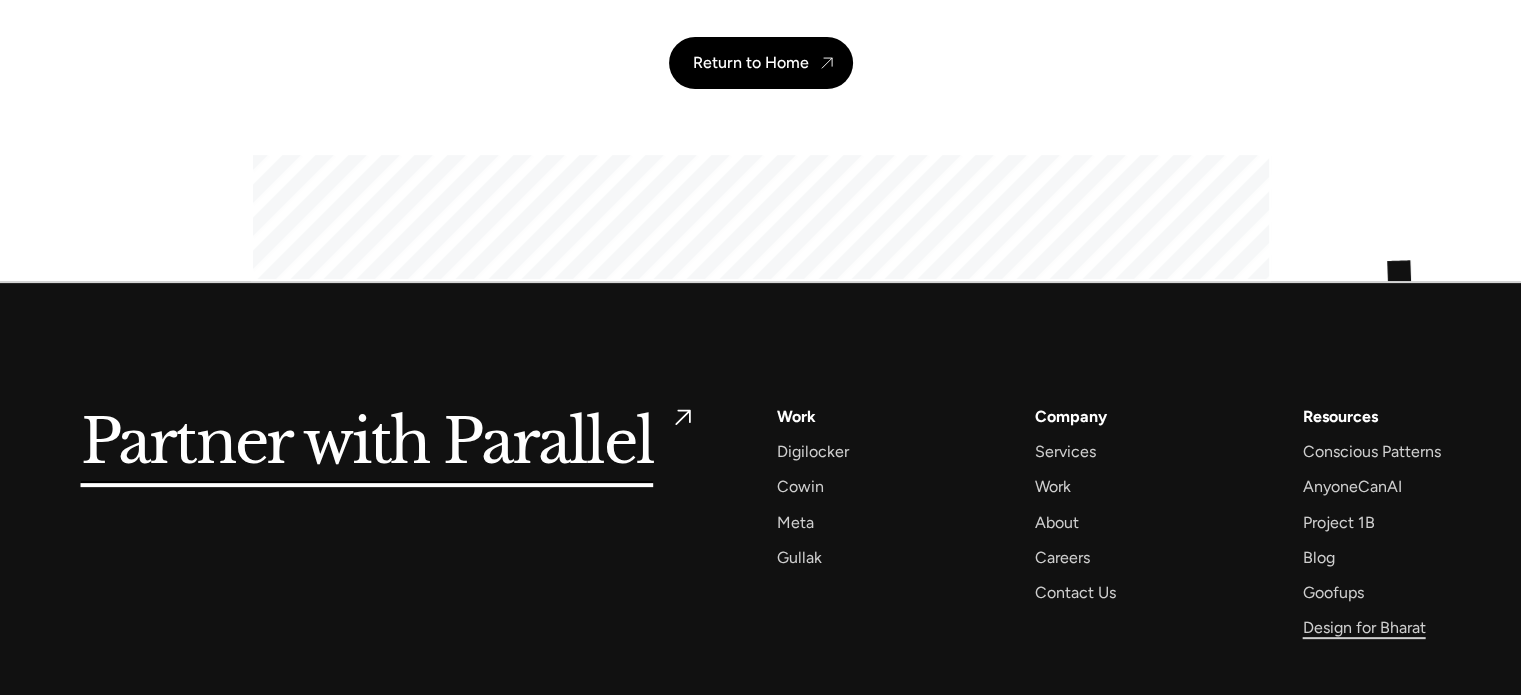 click on "Design for Bharat" at bounding box center [1363, 627] 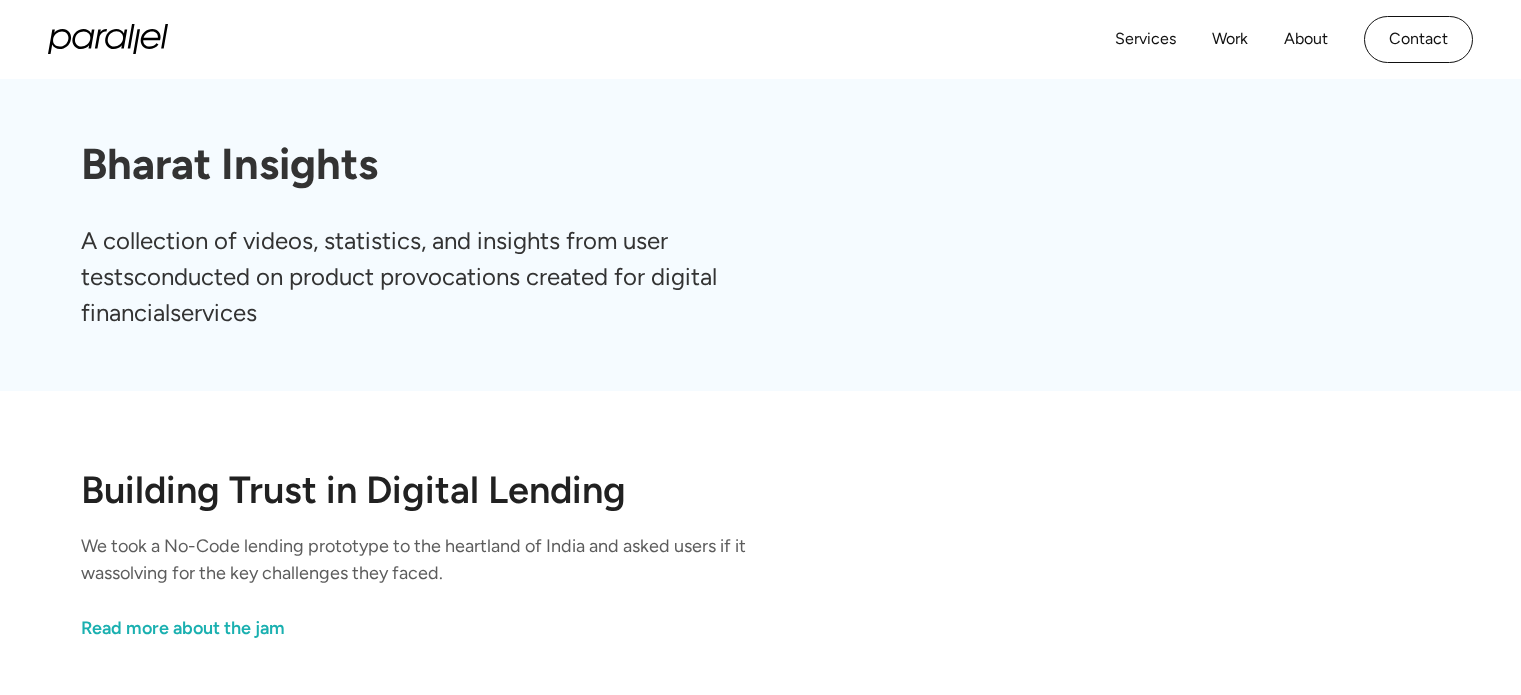 scroll, scrollTop: 0, scrollLeft: 0, axis: both 